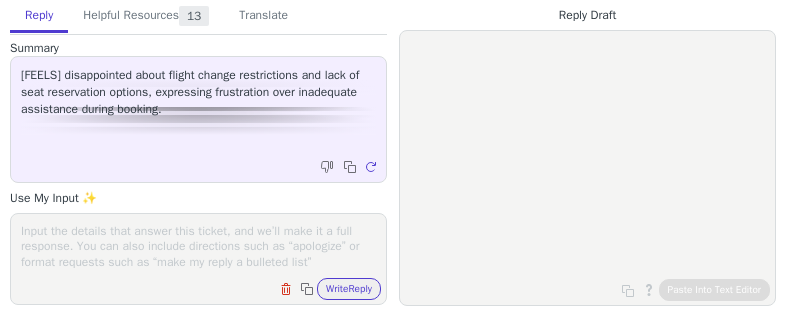 scroll, scrollTop: 0, scrollLeft: 0, axis: both 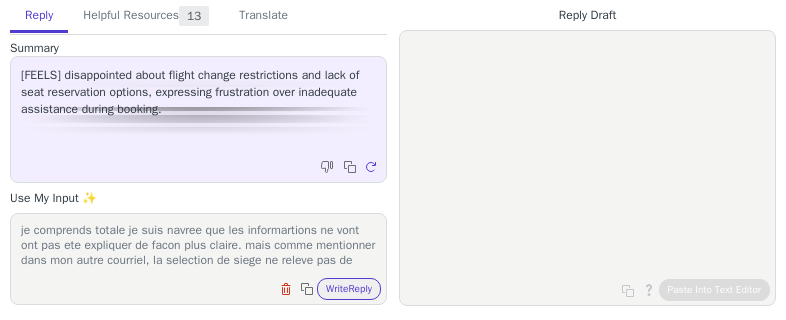 click on "bonoiur
merci de votre courrie;l
je comprends totale je suis navree que les informartions ne vont ont pas ete expliquer de facon plus claire. mais comme mentionner dans mon autre courriel, la selection de siege ne releve pas de" at bounding box center [198, 246] 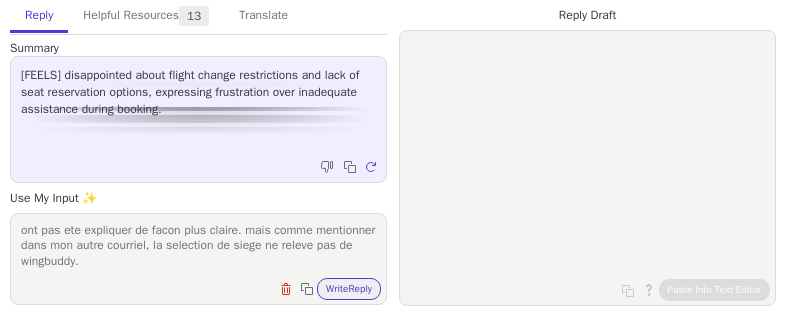 click on "bonoiur
merci de votre courrie;l
je comprends totale je suis navree que les informartions ne vont ont pas ete expliquer de facon plus claire. mais comme mentionner dans mon autre courriel, la selection de siege ne releve pas de wingbuddy." at bounding box center (198, 246) 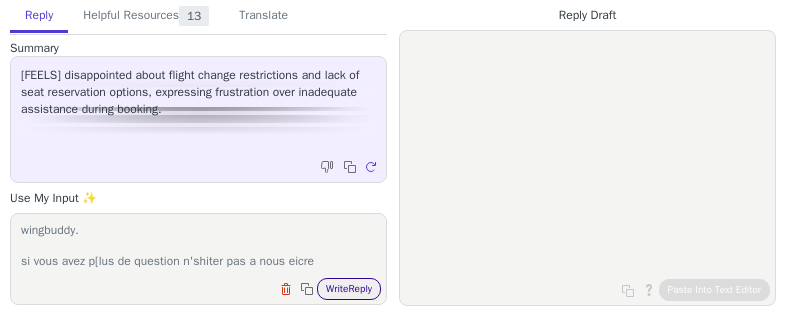 type on "bonoiur
merci de votre courrie;l
je comprends totale je suis navree que les informartions ne vont ont pas ete expliquer de facon plus claire. mais comme mentionner dans mon autre courriel, la selection de siege ne releve pas de wingbuddy.
si vous avez p[lus de question n'shiter pas a nous eicre" 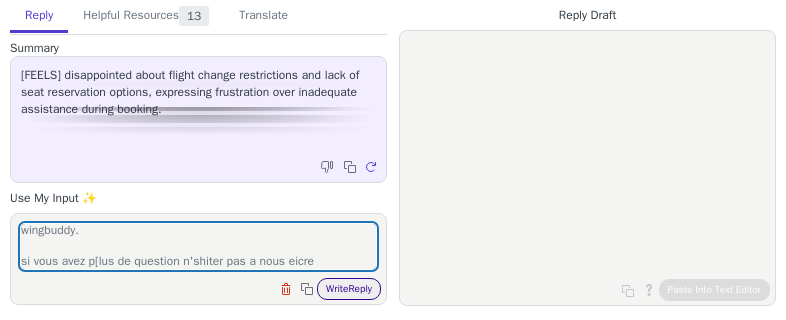 click on "Write  Reply" at bounding box center [349, 289] 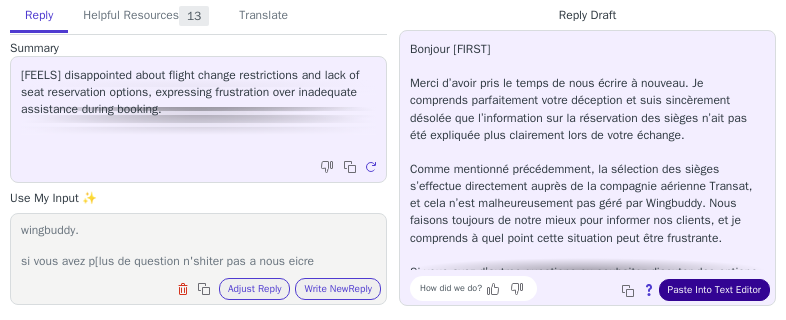 click on "Paste Into Text Editor" at bounding box center (714, 290) 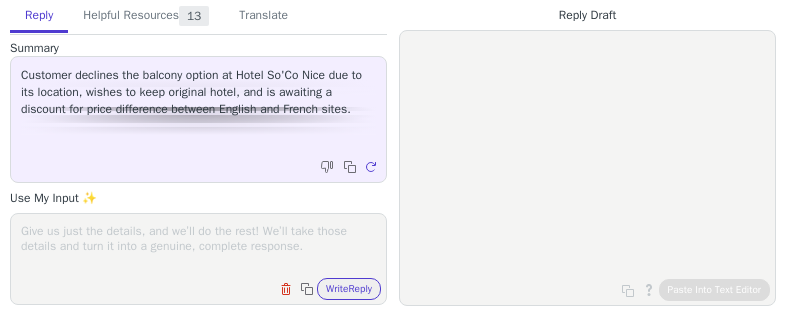scroll, scrollTop: 0, scrollLeft: 0, axis: both 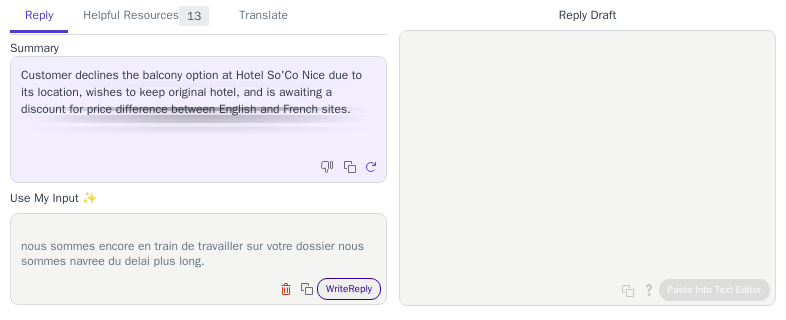 type on "bonjour
merci de votre courrile
nous sommes encore en train de travailler sur votre dossier nous sommes navree du delai plus long." 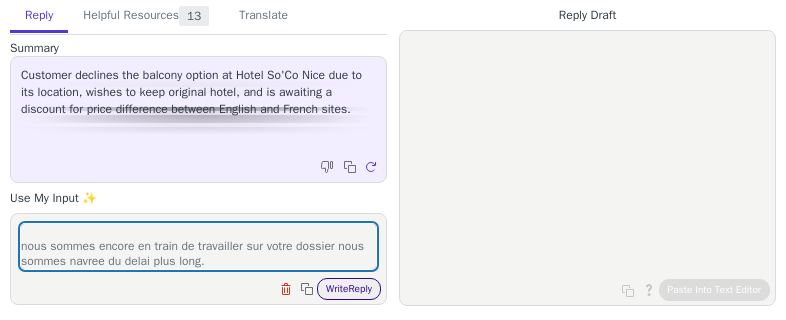 click on "Write  Reply" at bounding box center (349, 289) 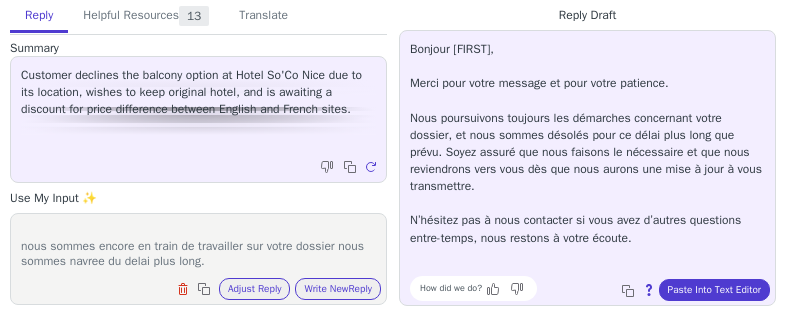 click on "Bonjour [FIRST], Merci pour votre message et pour votre patience. Nous poursuivons toujours les démarches concernant votre dossier, et nous sommes désolés pour ce délai plus long que prévu. Soyez assuré que nous faisons le nécessaire et que nous reviendrons vers vous dès que nous aurons une mise à jour à vous transmettre. N’hésitez pas à nous contacter si vous avez d’autres questions entre-temps, nous restons à votre écoute." at bounding box center (587, 144) 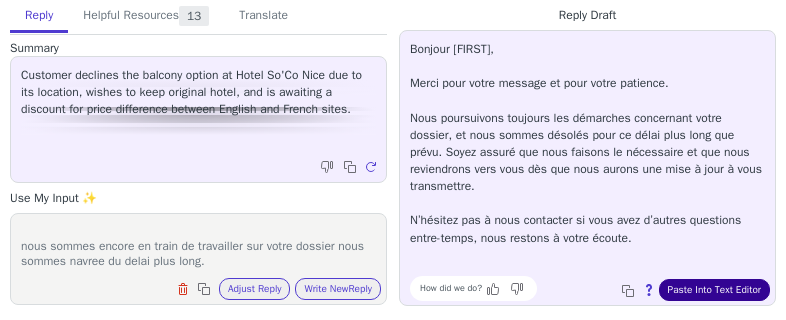 click on "Paste Into Text Editor" at bounding box center [714, 290] 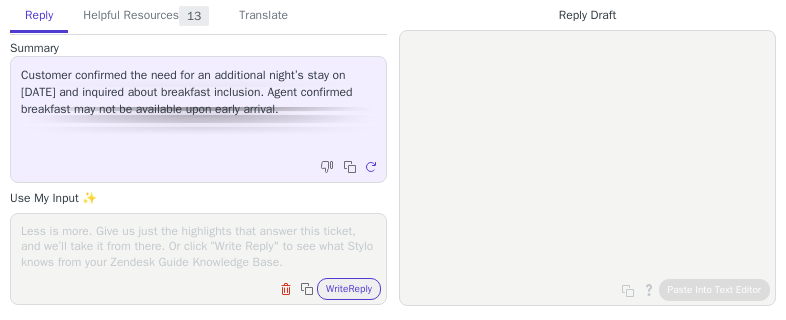 scroll, scrollTop: 0, scrollLeft: 0, axis: both 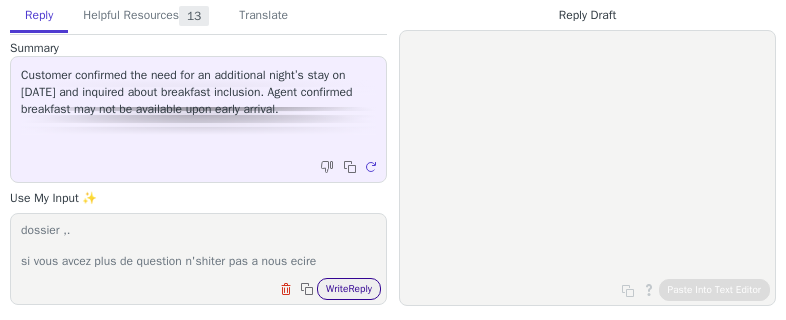 type on "bonjour
merci de votre courriel
poour'ajourt du montant de 178 $ cad perperosnne souhiatez vous l'ajouter a chacune des cartes de creedit que nous avons dans le dossier ,.
si vous avcez plus de question n'shiter pas a nous ecire" 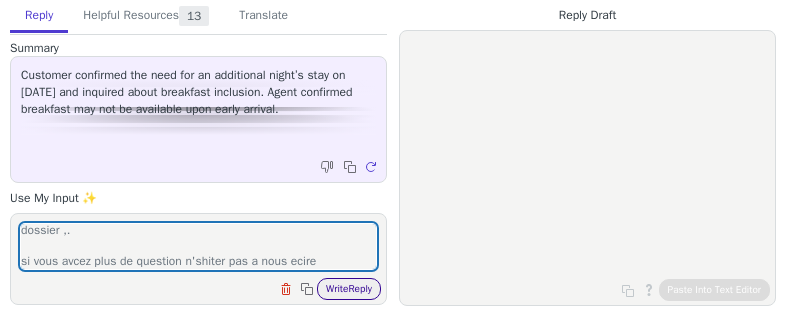 click on "Write  Reply" at bounding box center (349, 289) 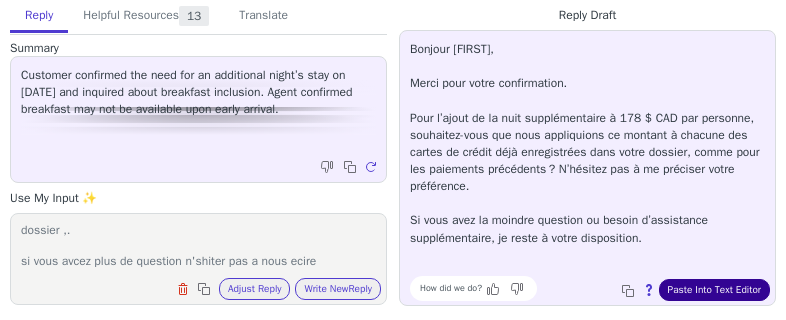 click on "Paste Into Text Editor" at bounding box center [714, 290] 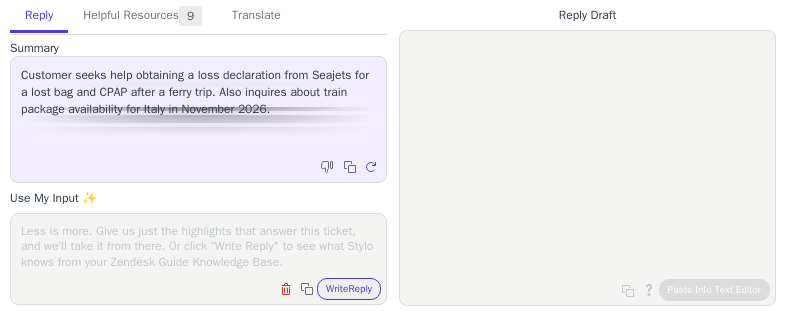 scroll, scrollTop: 0, scrollLeft: 0, axis: both 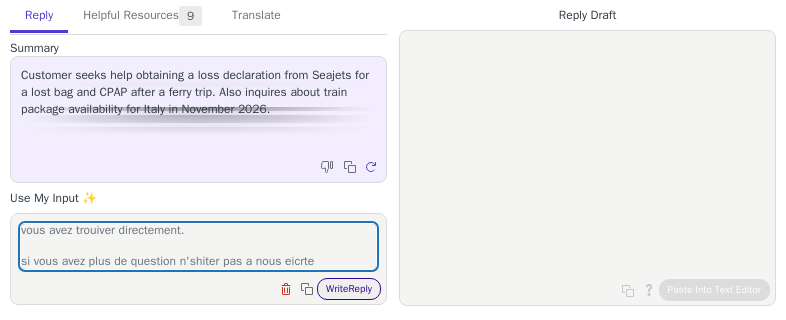 click on "Write  Reply" at bounding box center (349, 289) 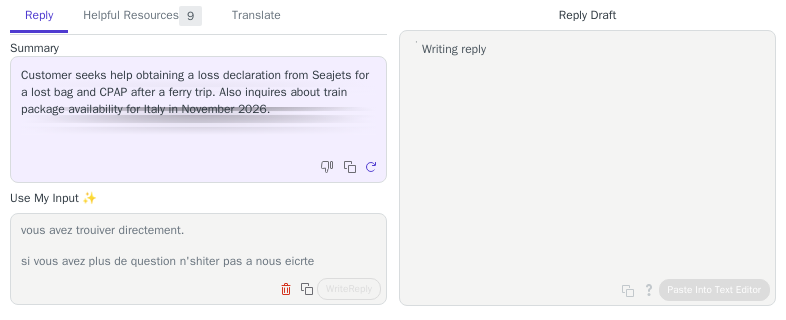 click on "Writing reply" at bounding box center [0, 0] 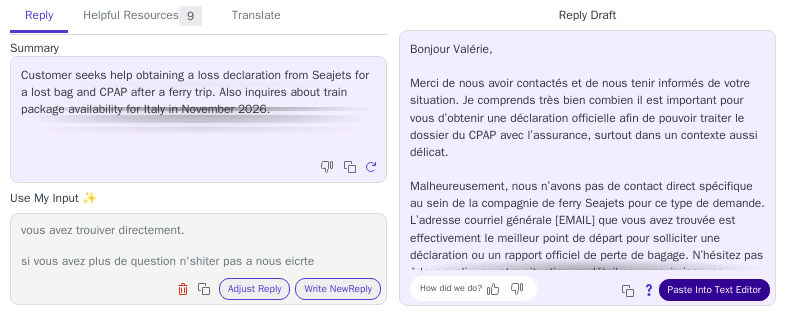 click on "Paste Into Text Editor" at bounding box center (714, 290) 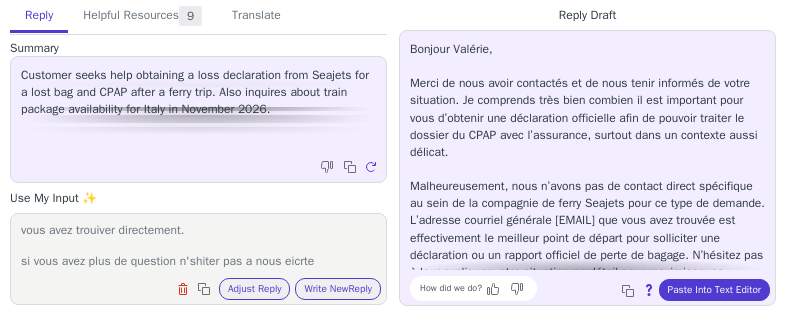 click on "bonjour
merci de votre courriel
mnlahuremenrt nous n;avons poas de contact dircet avec la compganie de transport pour ce genre de chose vous devez contacter directemehnt la comgnaie avec l'adreese courie;l que vous avez trouiver directement.
si vous avez plus de question n'shiter pas a nous eicrte" at bounding box center (198, 246) 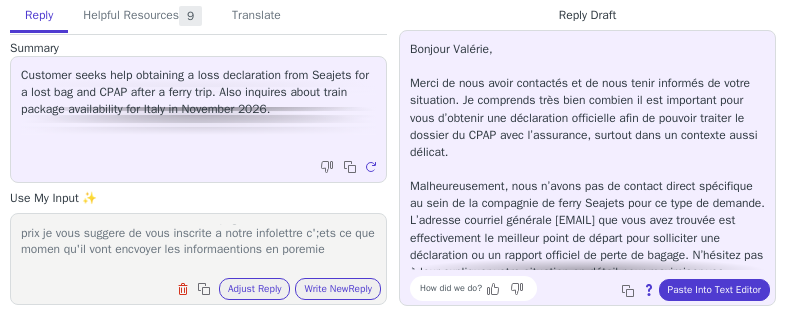 scroll, scrollTop: 154, scrollLeft: 0, axis: vertical 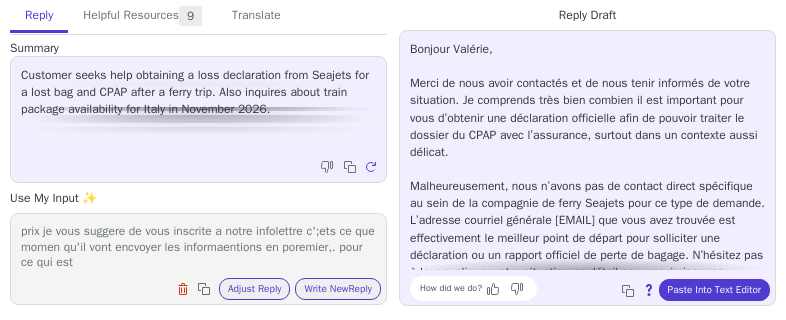 click on "Bonjour [NAME], Merci de nous avoir contactés et de nous tenir informés de votre situation. Je comprends très bien combien il est important pour vous d’obtenir une déclaration officielle afin de pouvoir traiter le dossier du CPAP avec l’assurance, surtout dans un contexte aussi délicat. Malheureusement, nous n’avons pas de contact direct spécifique au sein de la compagnie de ferry Seajets pour ce type de demande. L’adresse courriel générale [EMAIL] que vous avez trouvée est effectivement le meilleur point de départ pour solliciter une déclaration ou un rapport officiel de perte de bagage. N’hésitez pas à leur expliquer votre situation en détail pour maximiser vos chances d’obtenir le document requis. Si vous avez besoin d’assistance supplémentaire pour formuler votre demande ou pour tout autre renseignement, je reste à votre entière disposition." at bounding box center [587, 289] 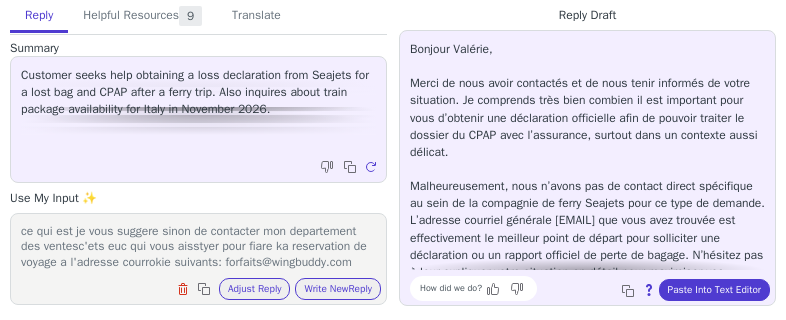 scroll, scrollTop: 200, scrollLeft: 0, axis: vertical 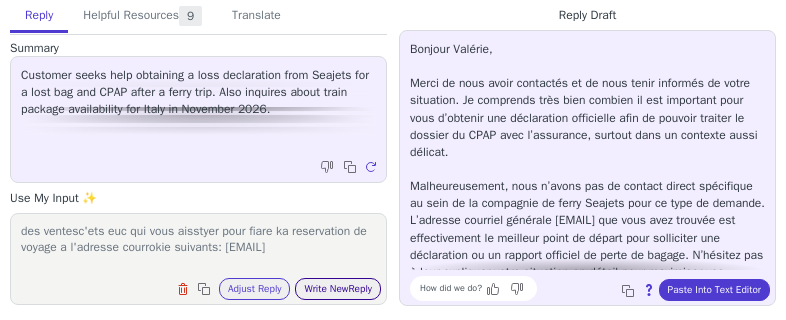type on "bonjour
merci de votre courriel
mnlahuremenrt nous n;avons poas de contact dircet avec la compganie de transport pour ce genre de chose vous devez contacter directemehnt la comgnaie avec l'adreese courie;l que vous avez trouiver directement.
concernanrt votre question pour un voyage futur pour les date et prix je vous suggere de vous inscrite a notre infolettre c';ets ce que momen qu'il vont encvoyer les informaentions en poremier,. pour ce qui est je vous suggere sinon de contacter mon departement des ventesc'ets euc qui vous aisstyer pour fiare ka reservation de voyage a l'adresse courrokie suivants: [EMAIL]
si vous avez plus de question n'shiter pas a nous eicrte" 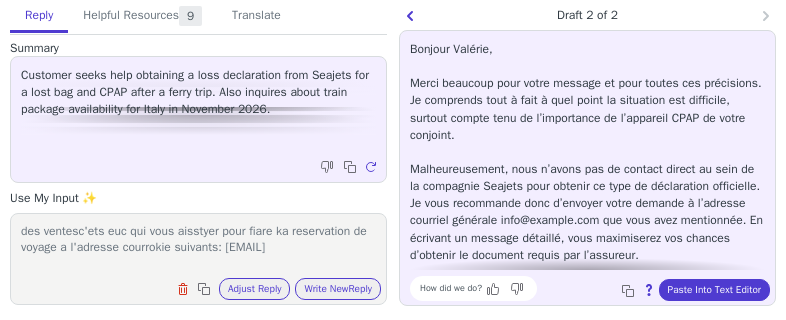 click on "bonjour [NAME], Merci beaucoup pour votre message et pour toutes ces précisions. Je comprends tout à fait à quel point la situation est difficile, surtout compte tenu de l’importance de l’appareil CPAP de votre conjoint. Malheureusement, nous n’avons pas de contact direct au sein de la compagnie [BRAND] pour obtenir ce type de déclaration officielle. Je vous recommande donc d’envoyer votre demande à l’adresse courriel générale [EMAIL] que vous avez mentionnée. En écrivant un message détaillé, vous maximiserez vos chances d’obtenir le document requis par l’assureur. N’hésitez pas à revenir vers nous si vous avez d’autres questions ou si vous souhaitez de l’aide pour d’autres démarches. Nous sommes là pour vous accompagner. Bonne journée à vous !" at bounding box center [587, 281] 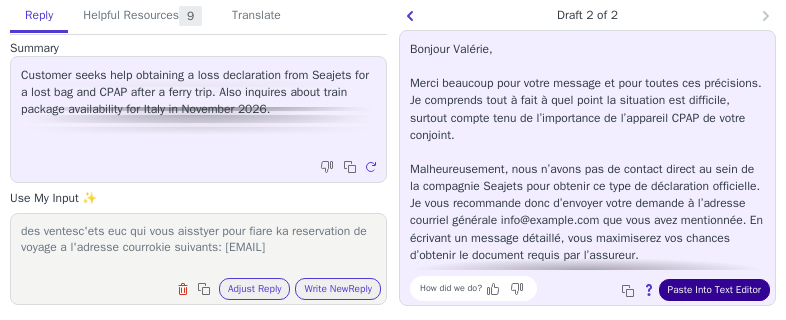 click on "Paste Into Text Editor" at bounding box center [714, 290] 